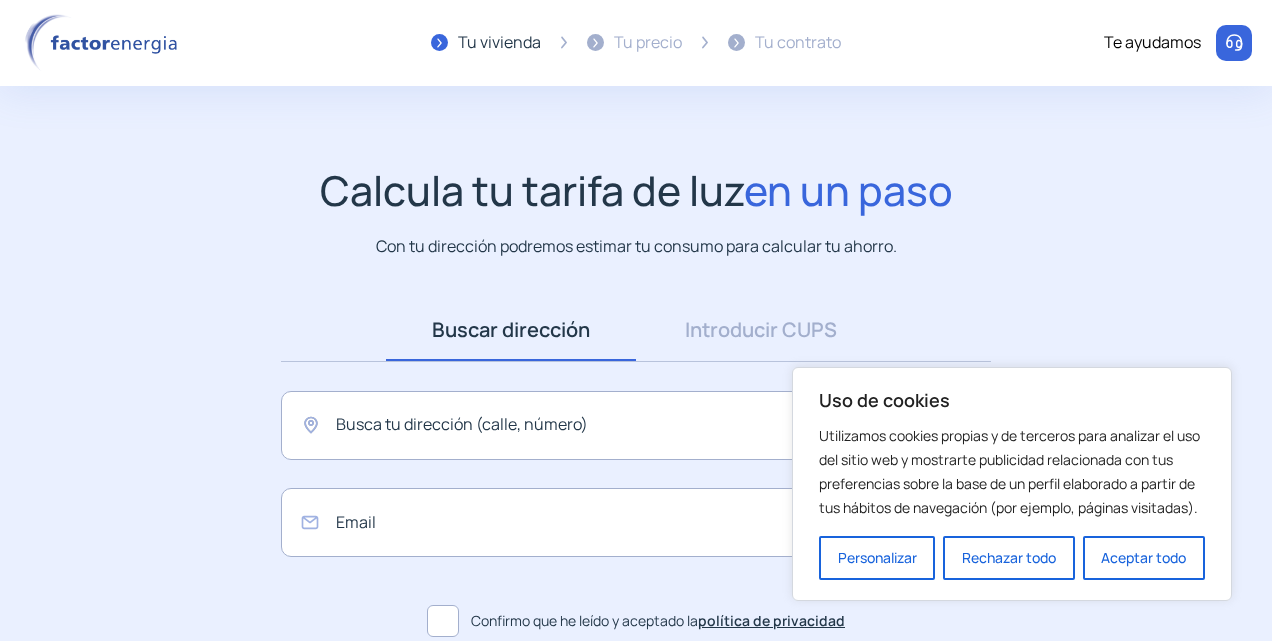 scroll, scrollTop: 0, scrollLeft: 0, axis: both 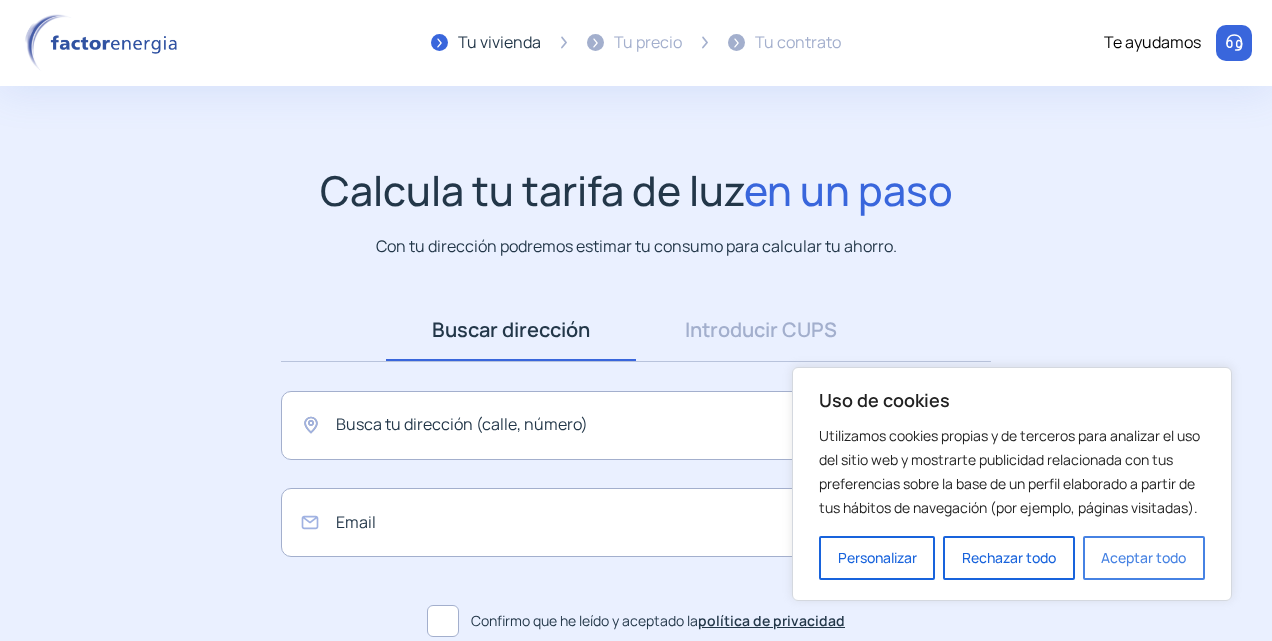 click on "Aceptar todo" at bounding box center [1144, 558] 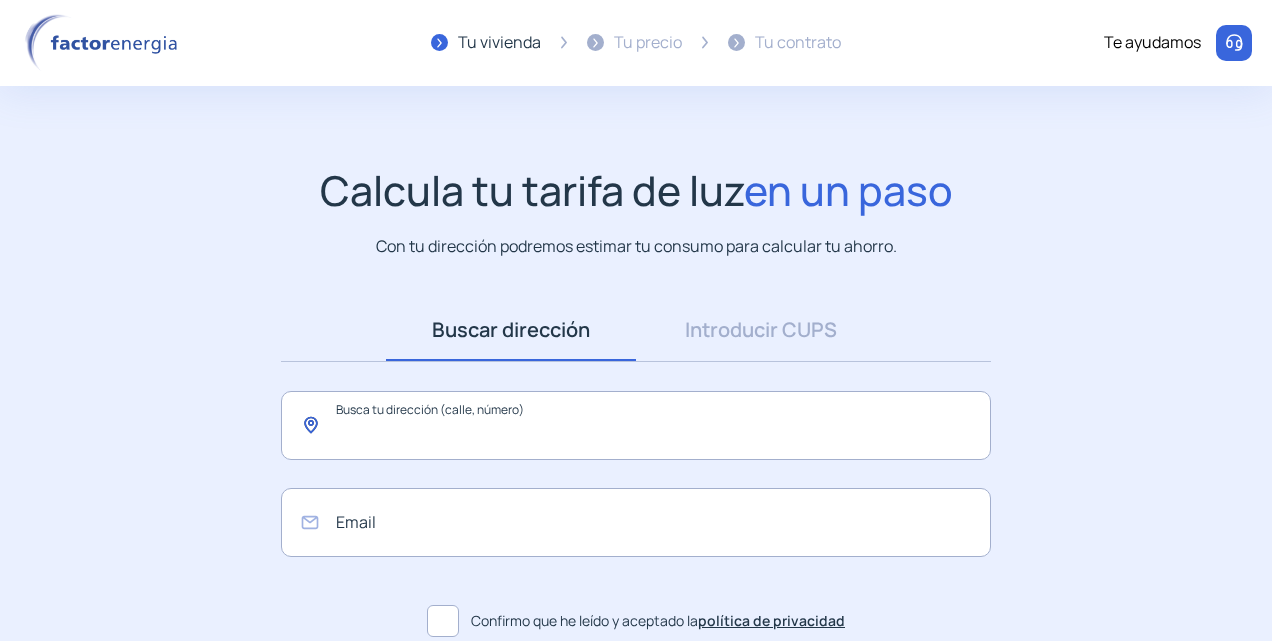 click 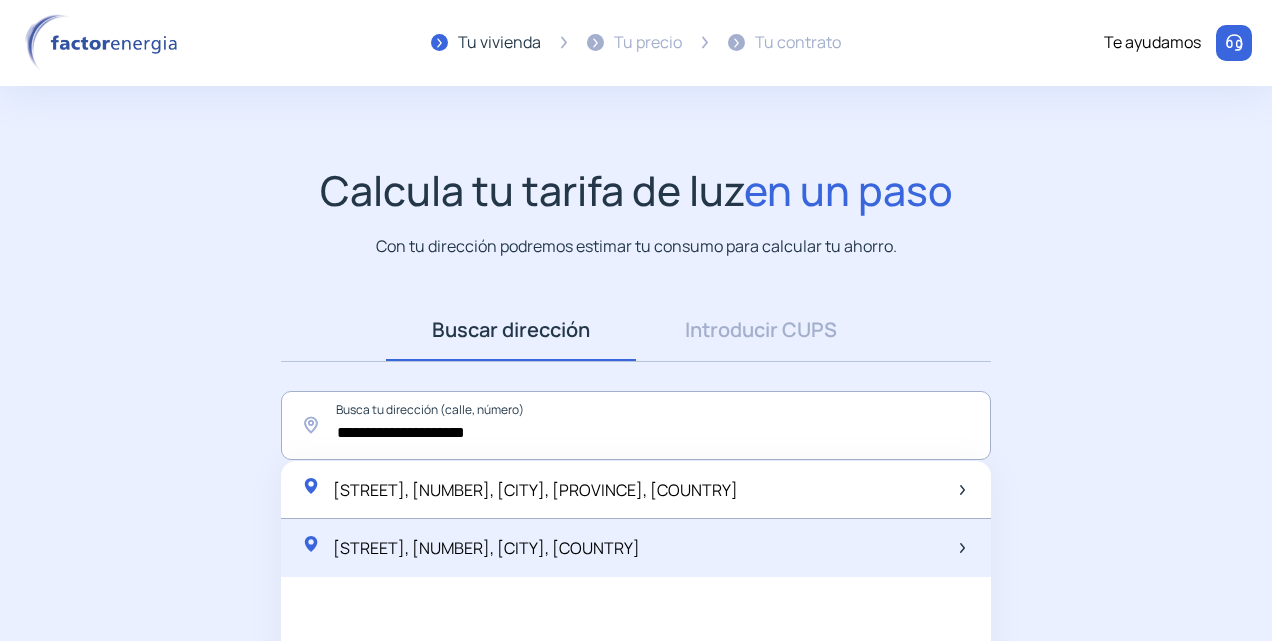 click on "[STREET], [NUMBER], [CITY], [COUNTRY]" 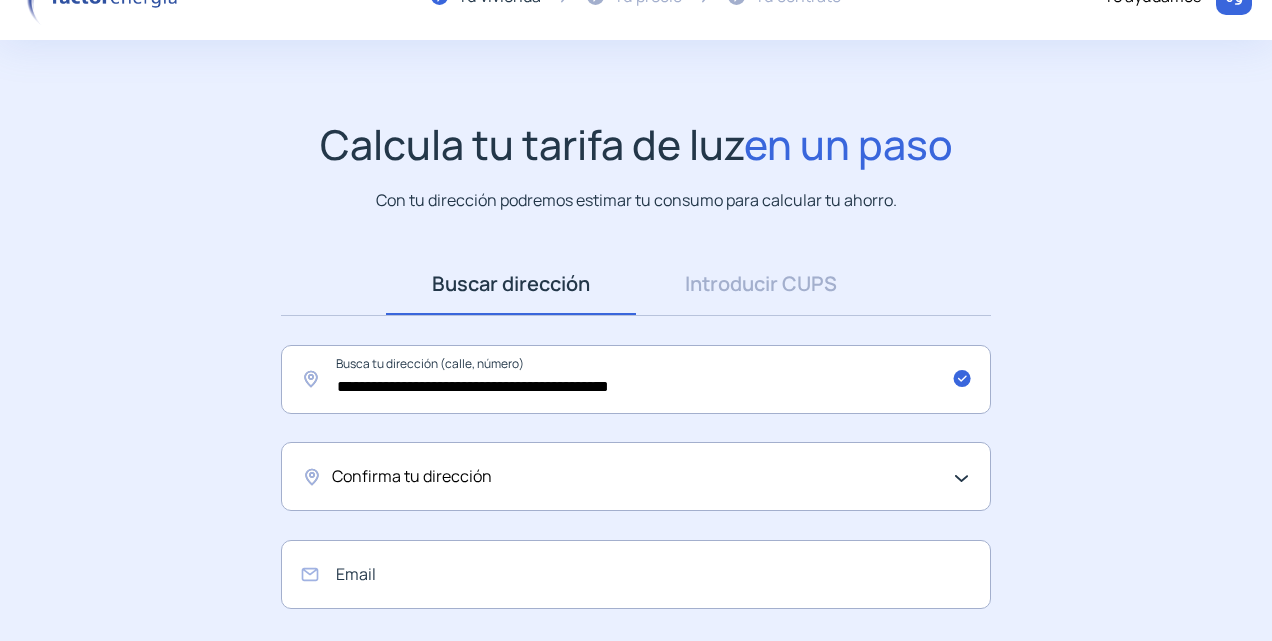 scroll, scrollTop: 200, scrollLeft: 0, axis: vertical 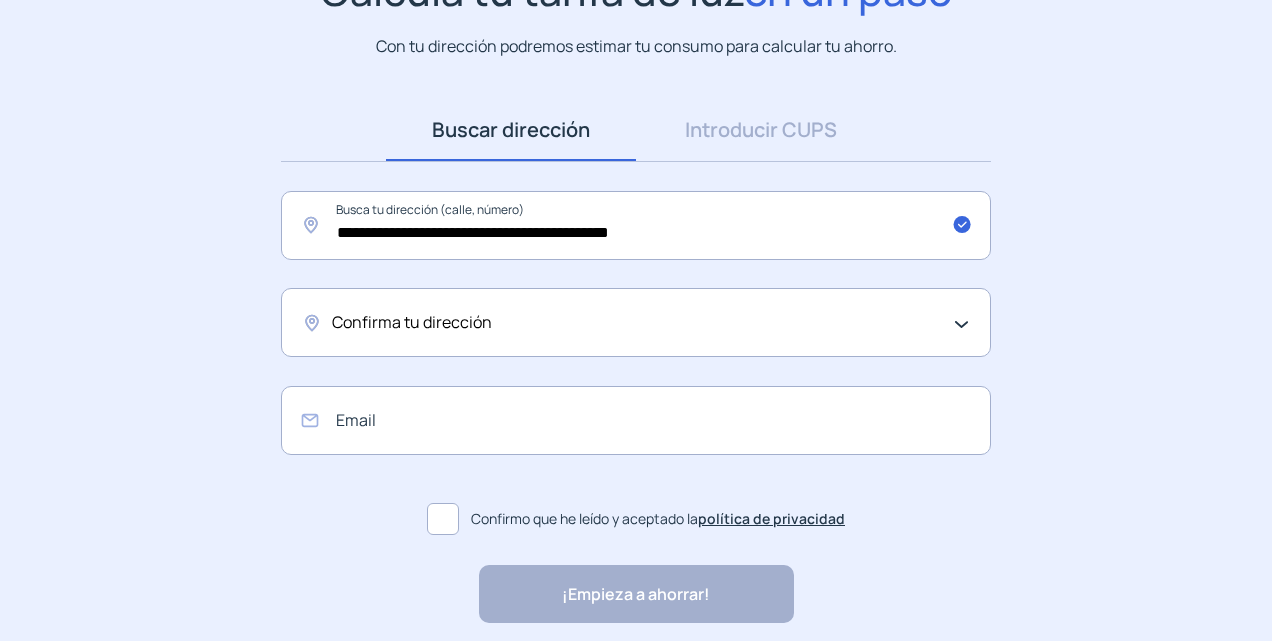 click on "Confirma tu dirección" 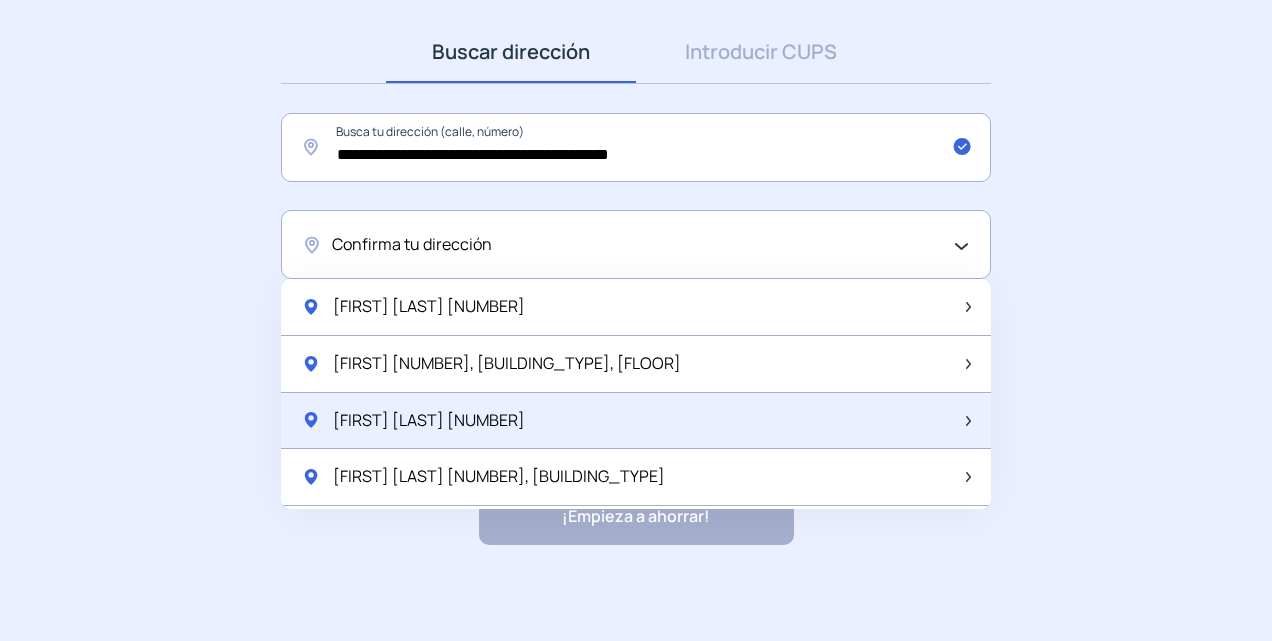 scroll, scrollTop: 282, scrollLeft: 0, axis: vertical 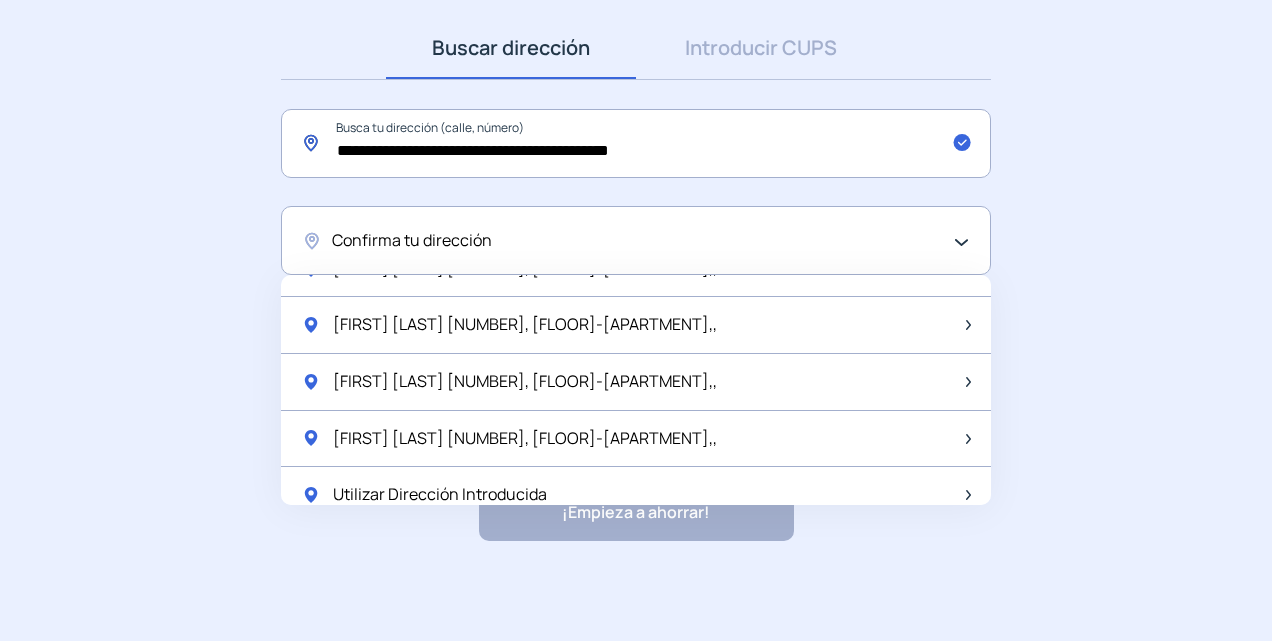 click on "**********" 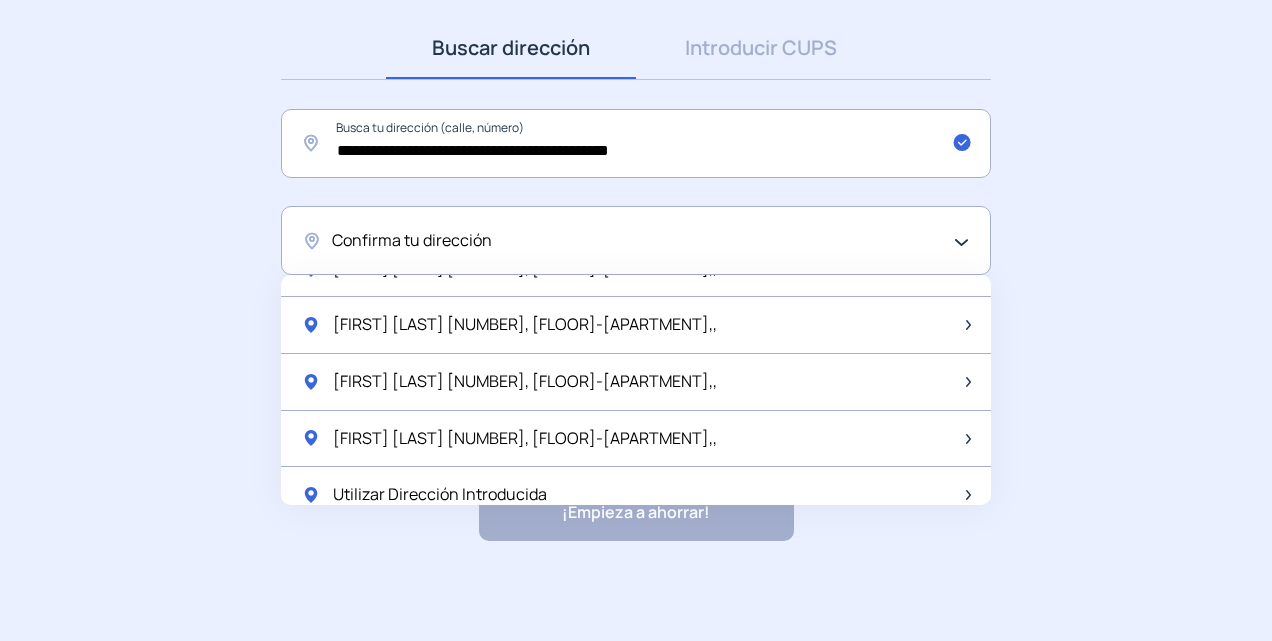 click on "**********" 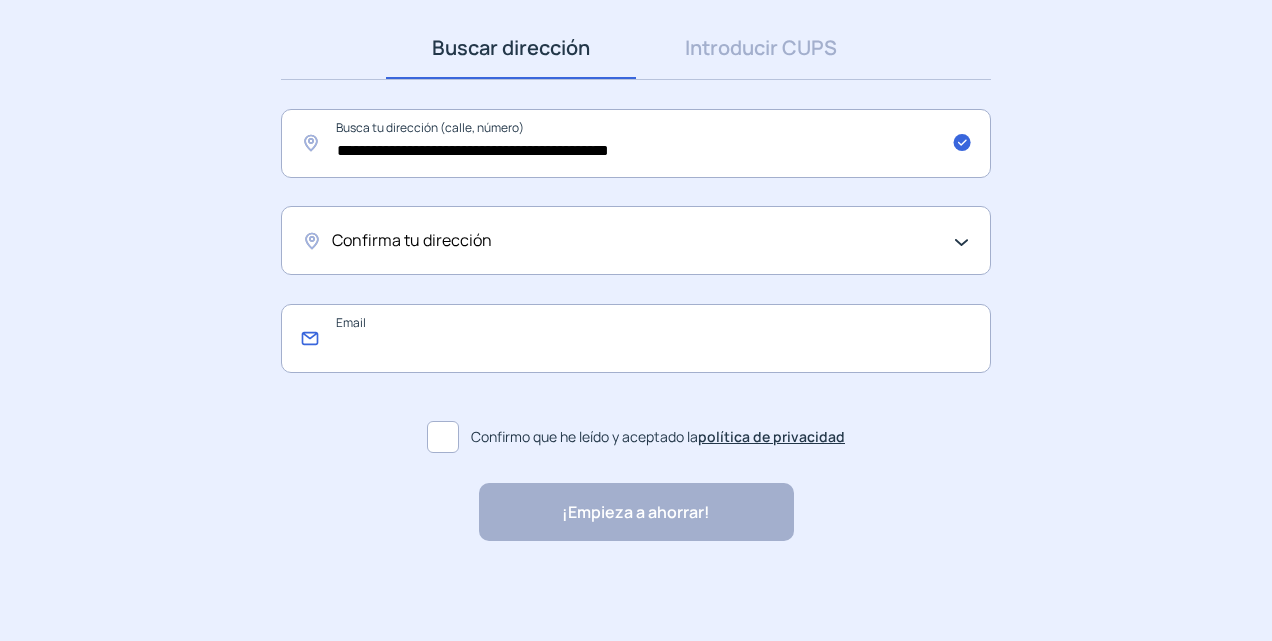 click 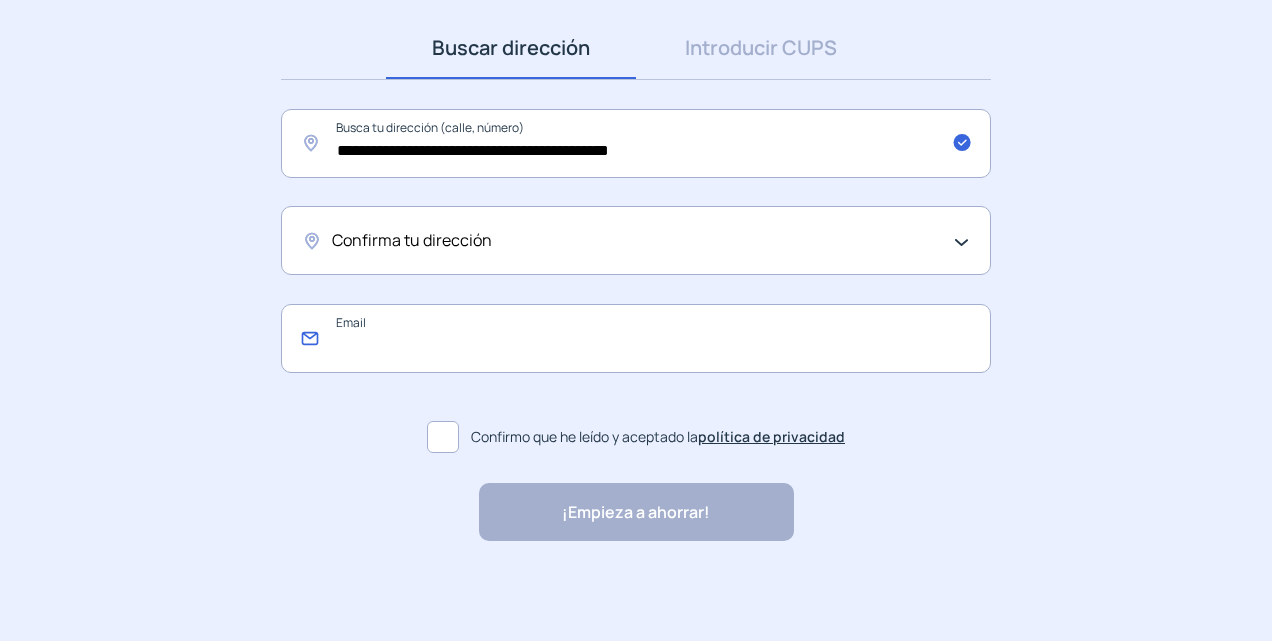 type on "**********" 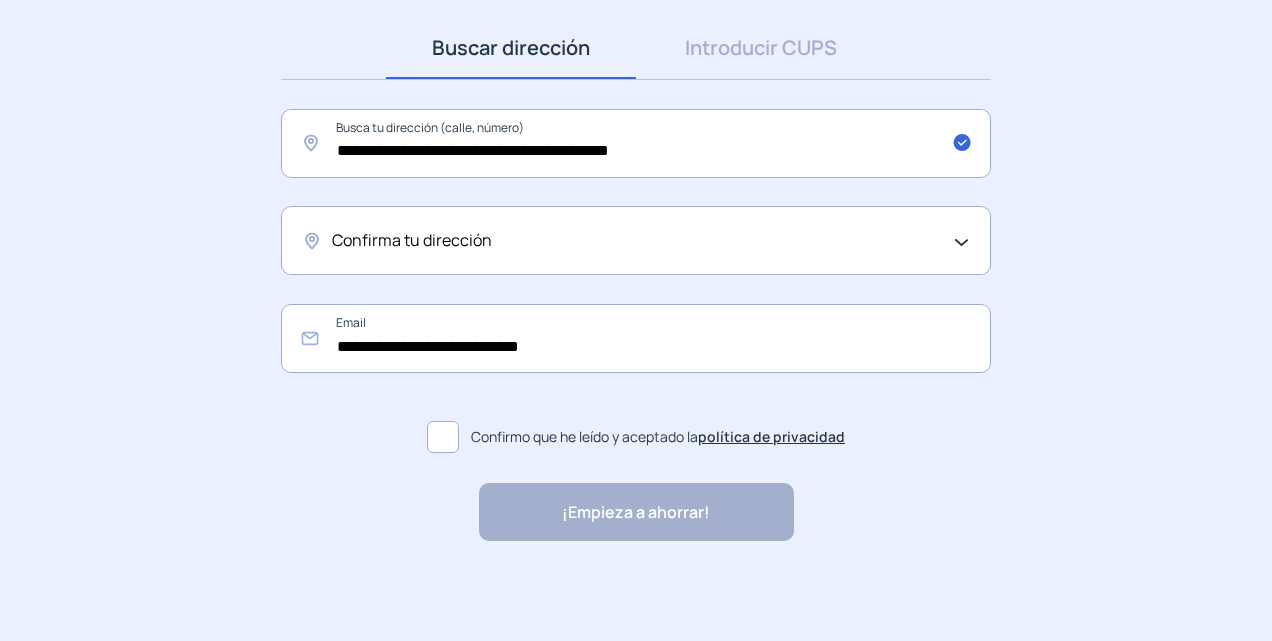 click 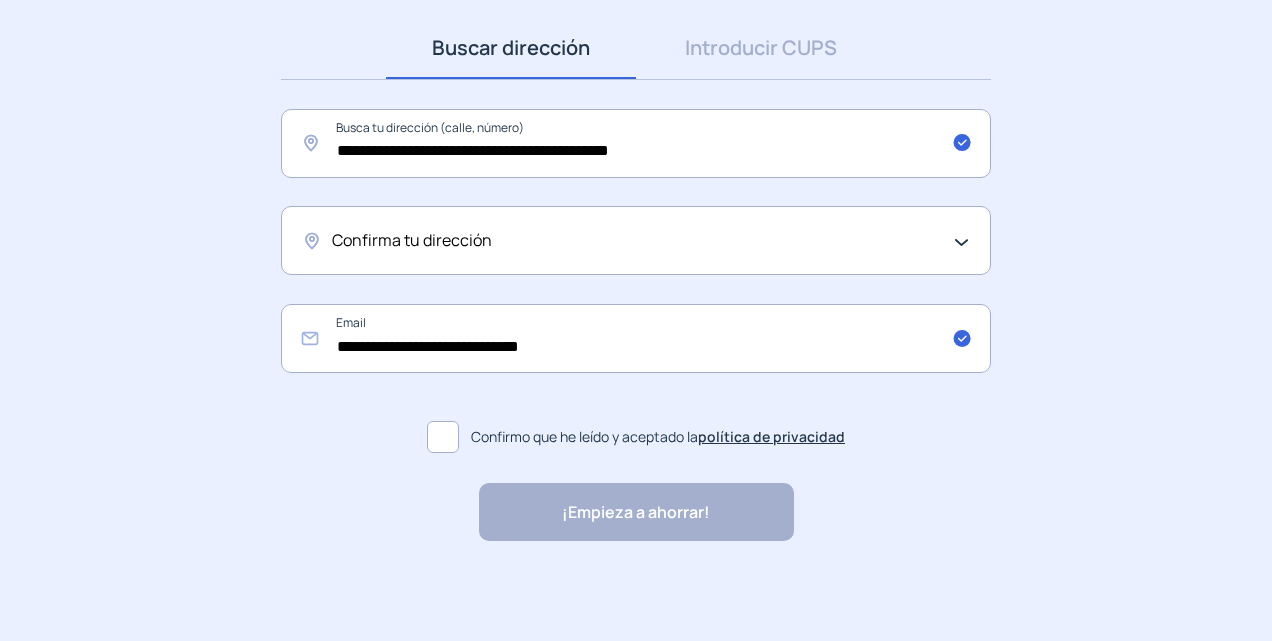 click on "Confirma tu dirección" 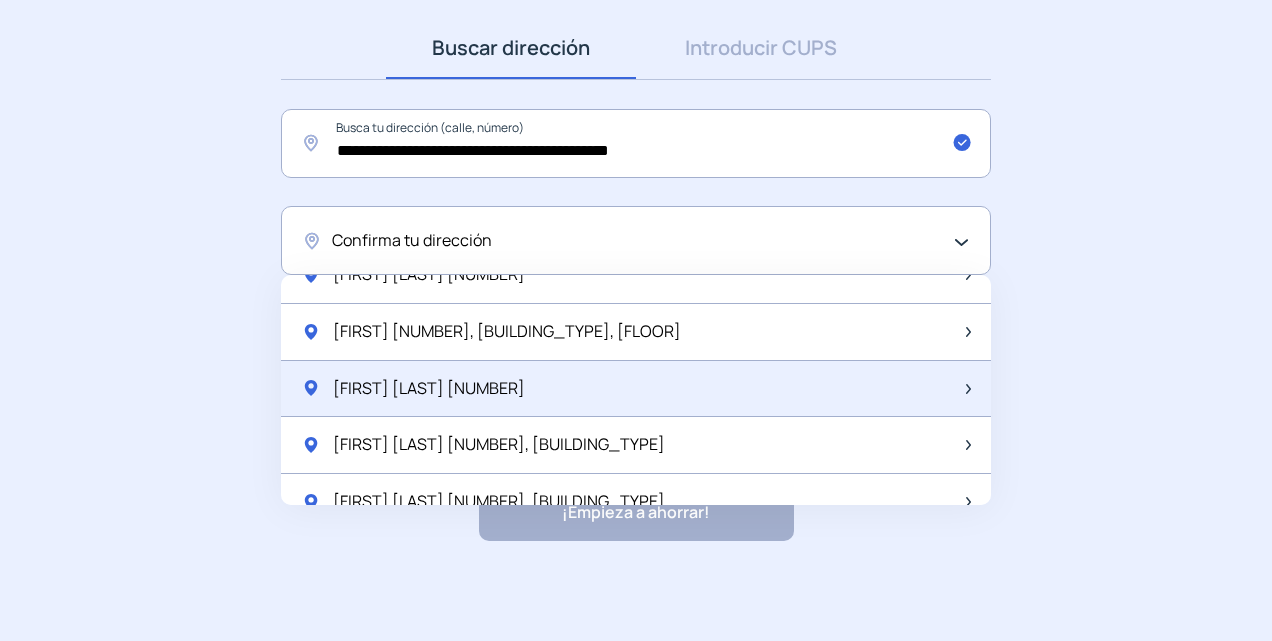 scroll, scrollTop: 0, scrollLeft: 0, axis: both 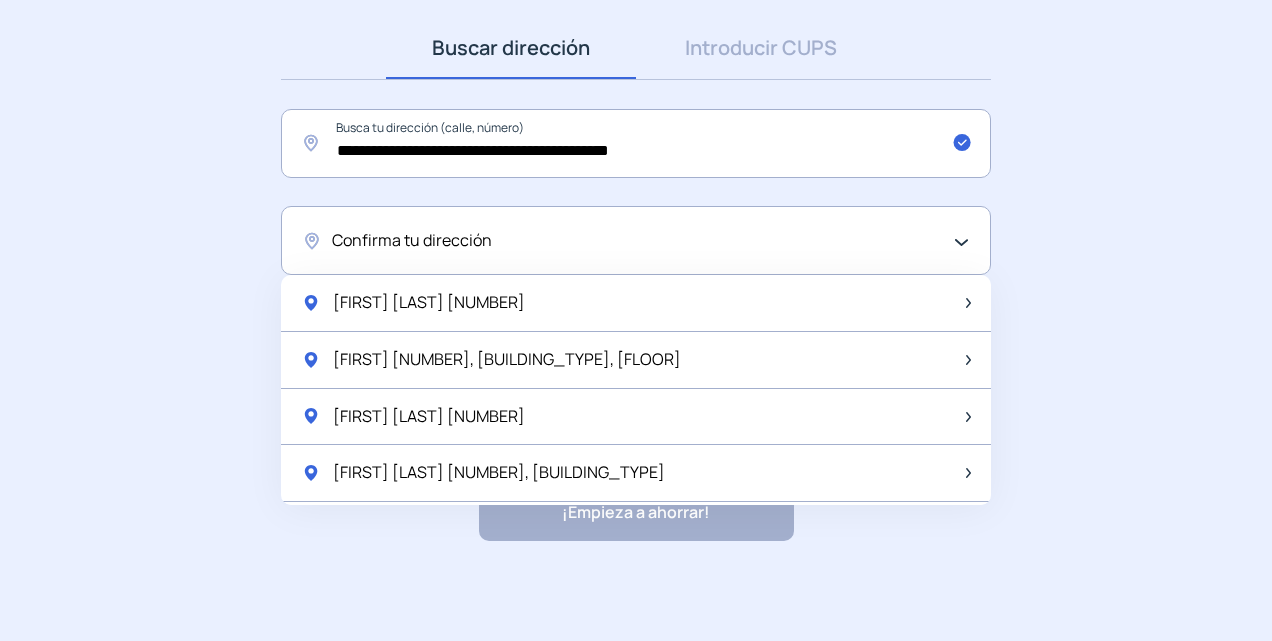 click on "**********" 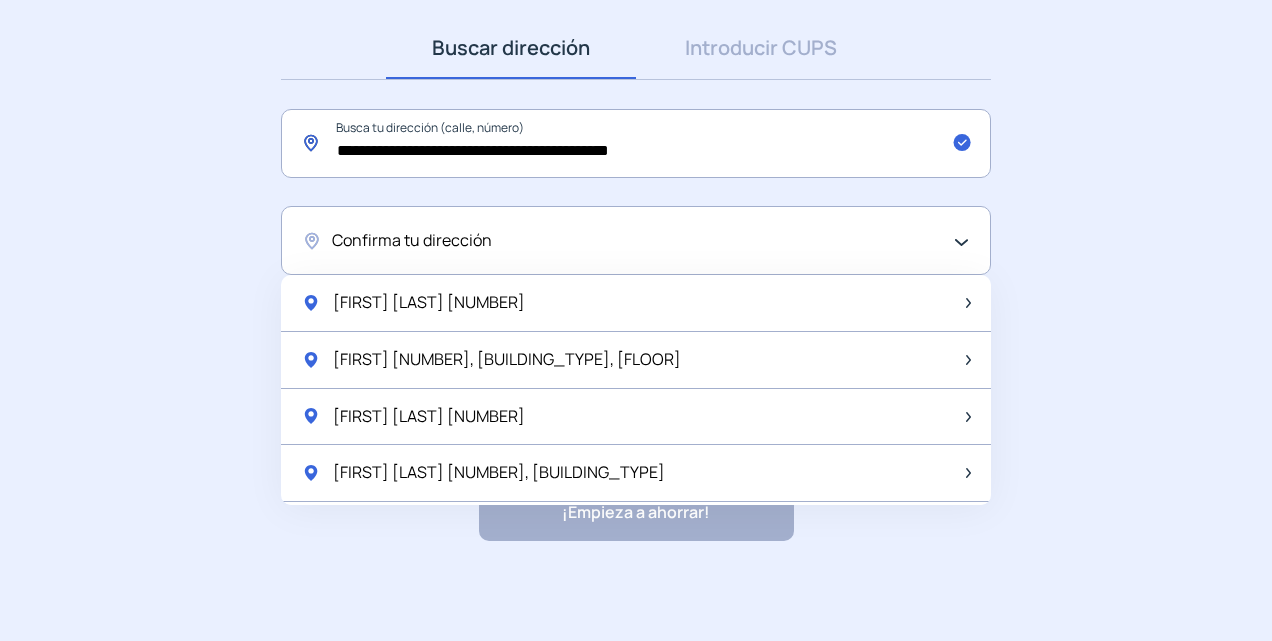 click on "**********" 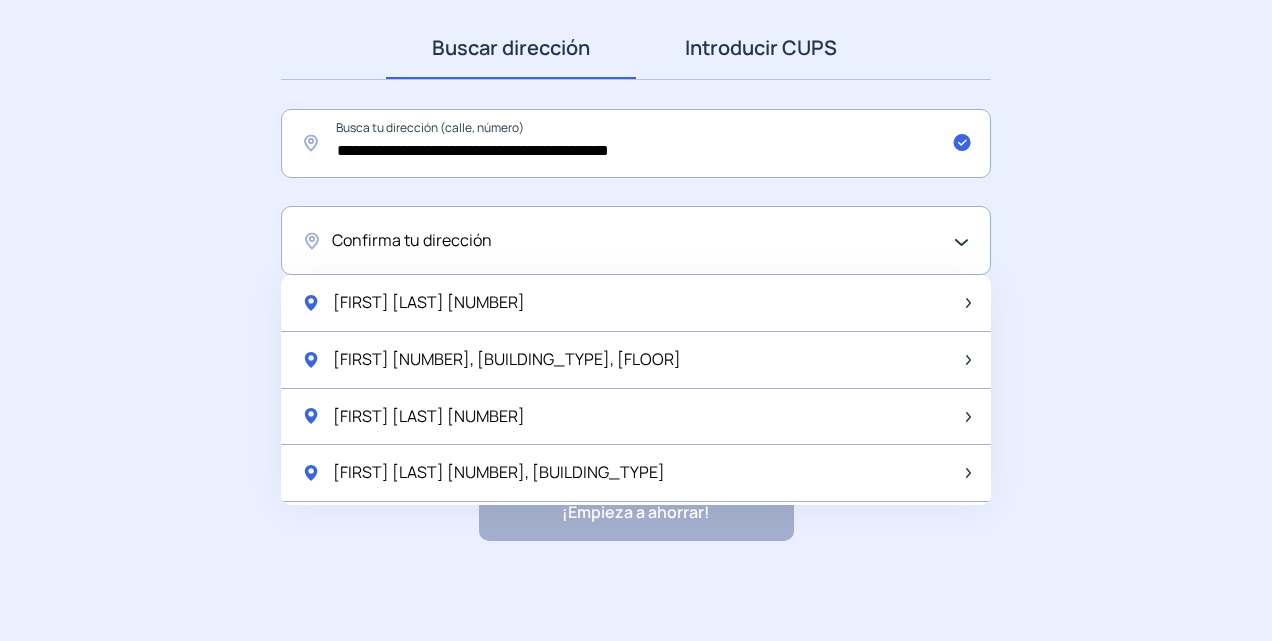click on "Introducir CUPS" at bounding box center (761, 48) 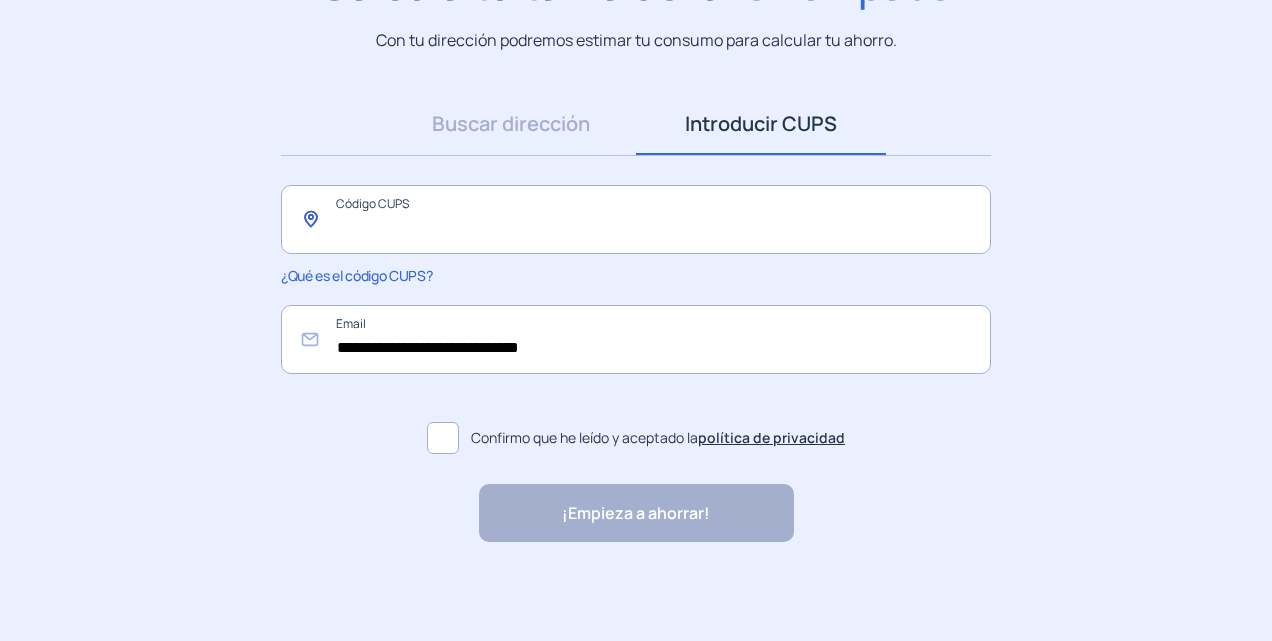click 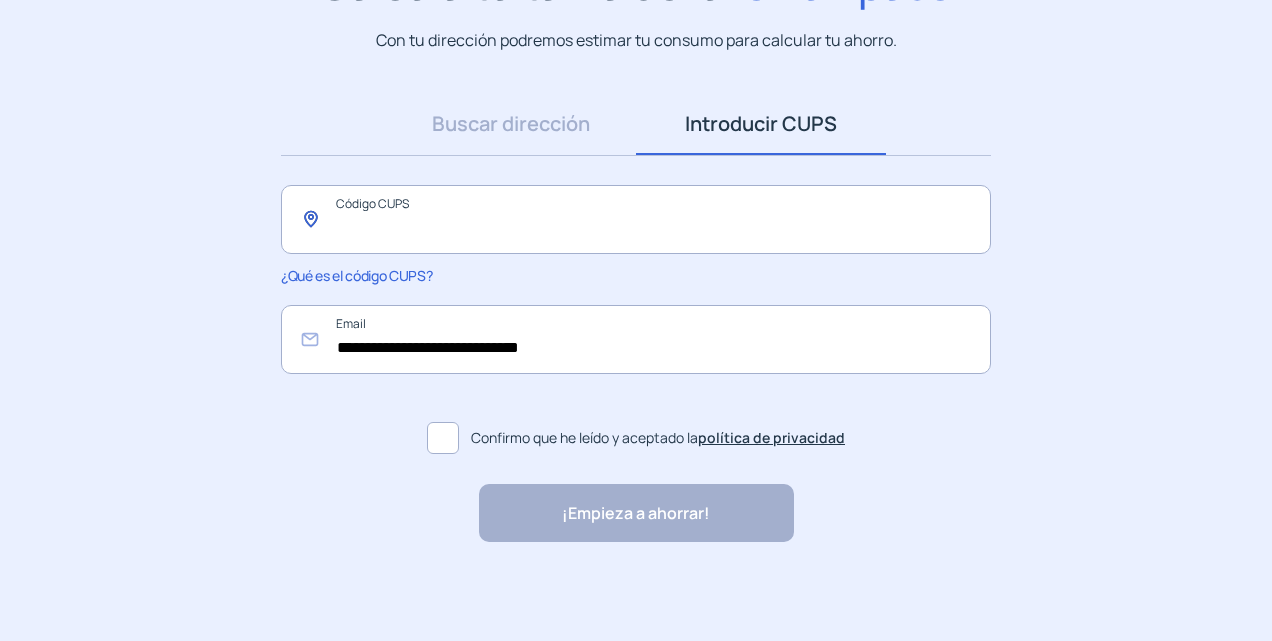 paste on "**********" 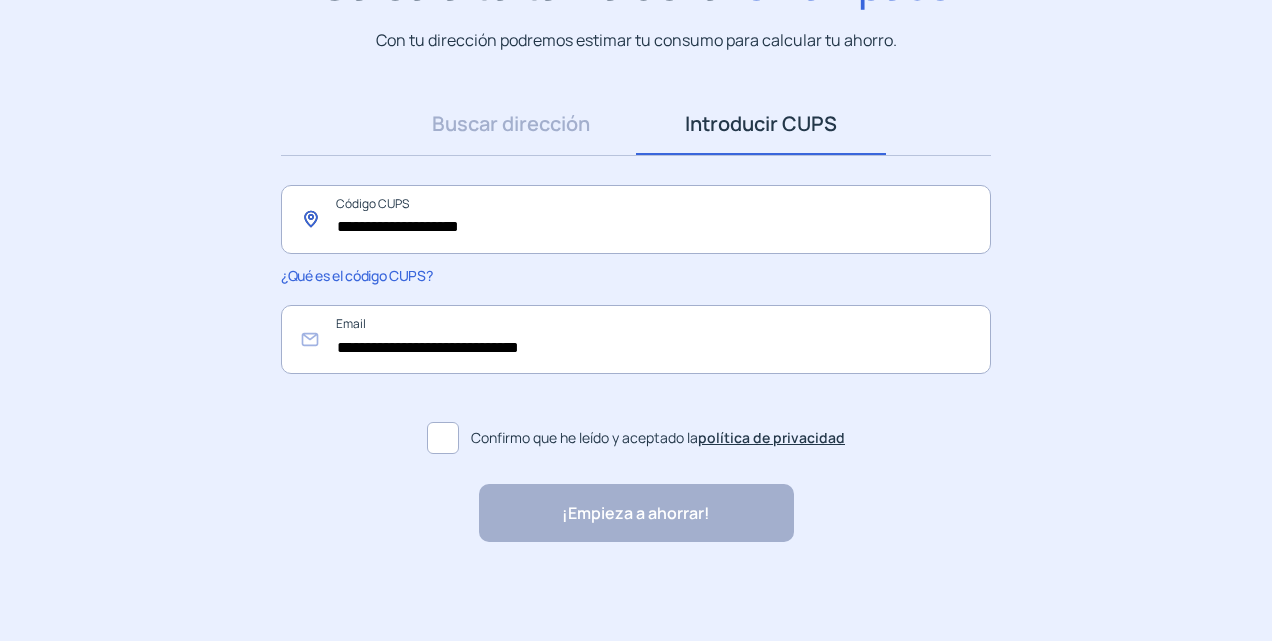 type on "**********" 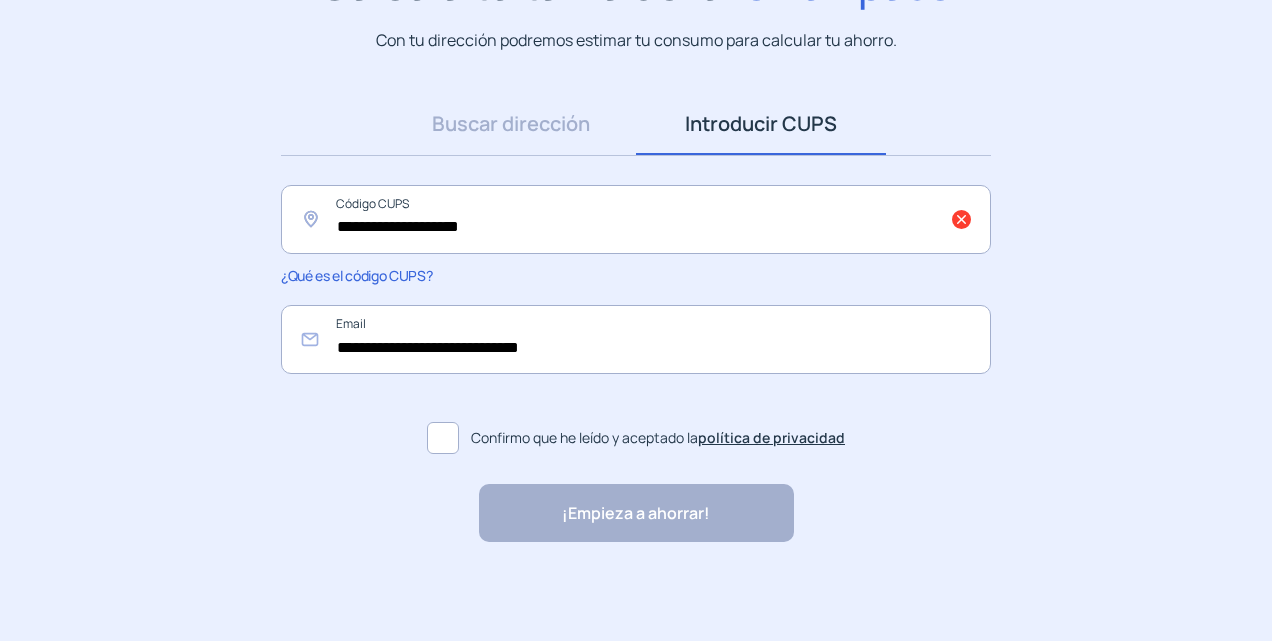 click 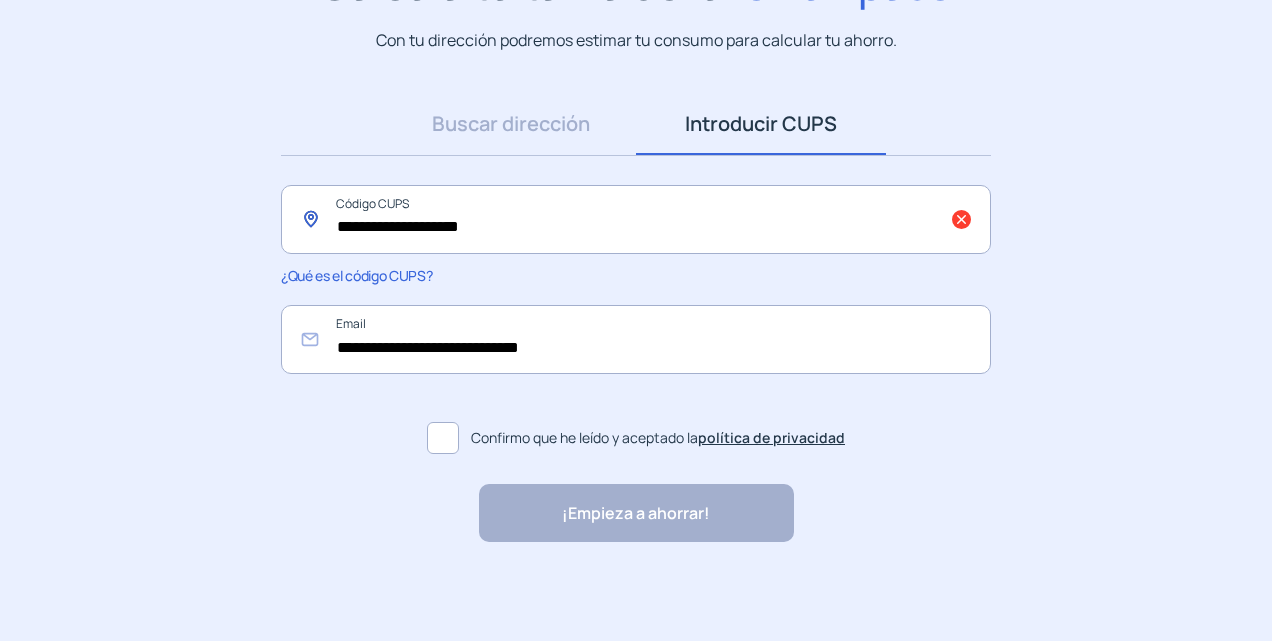 click on "**********" 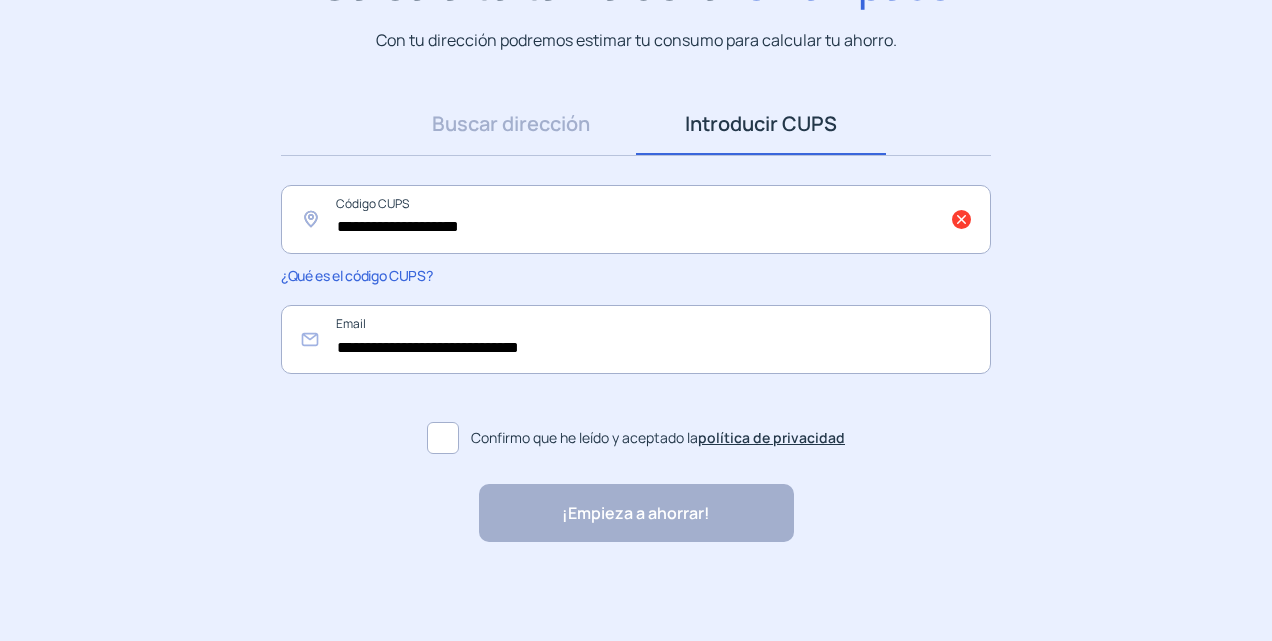 click on "**********" 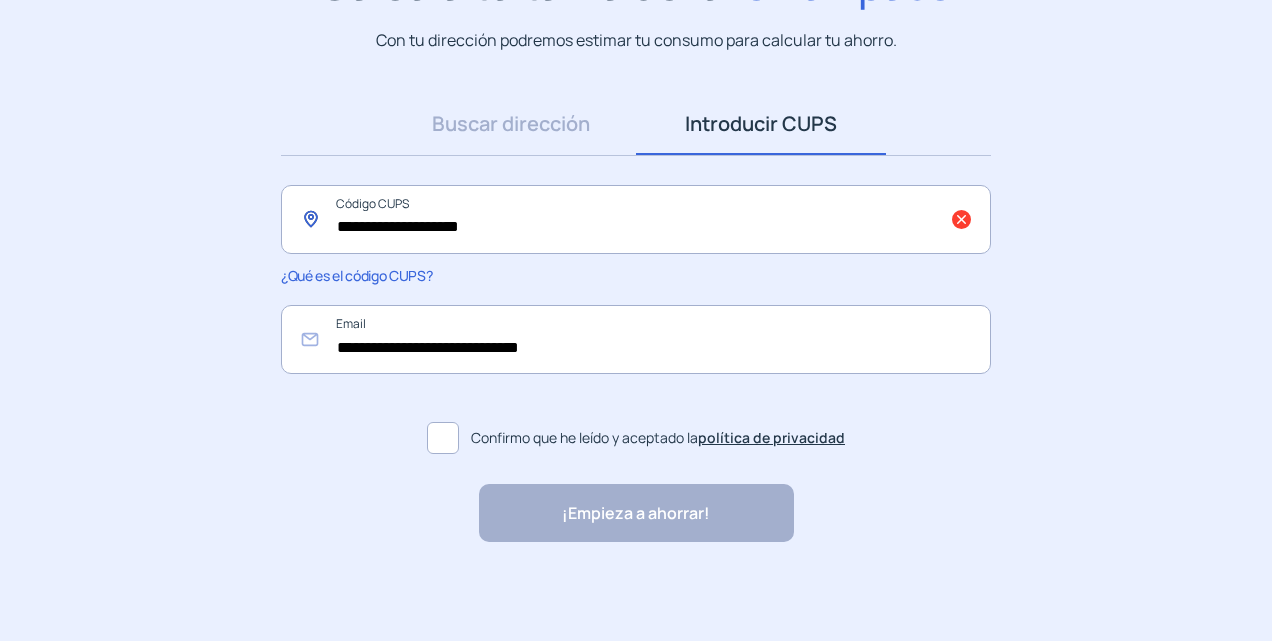 click on "**********" 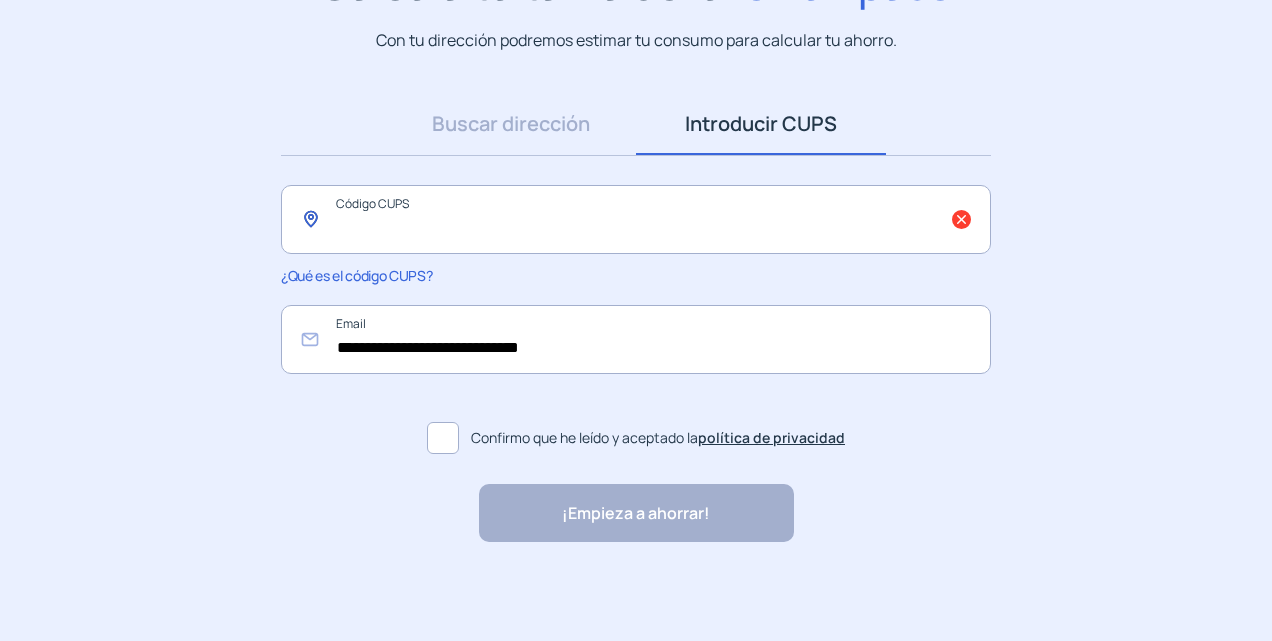 paste on "**********" 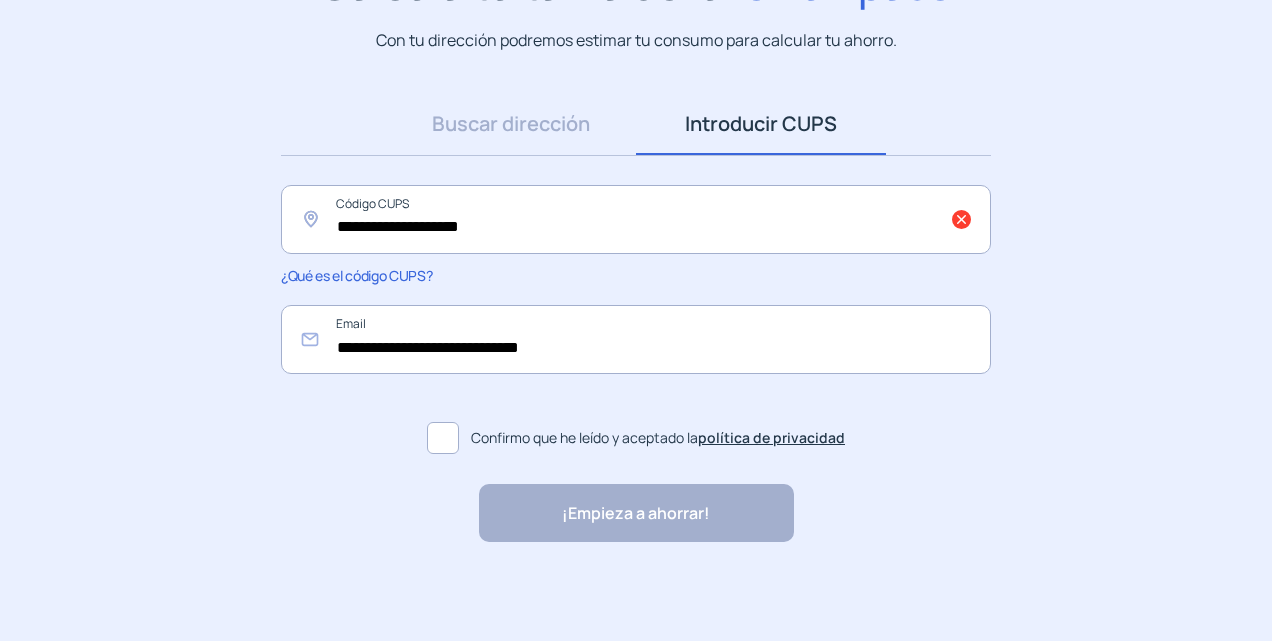 click on "**********" 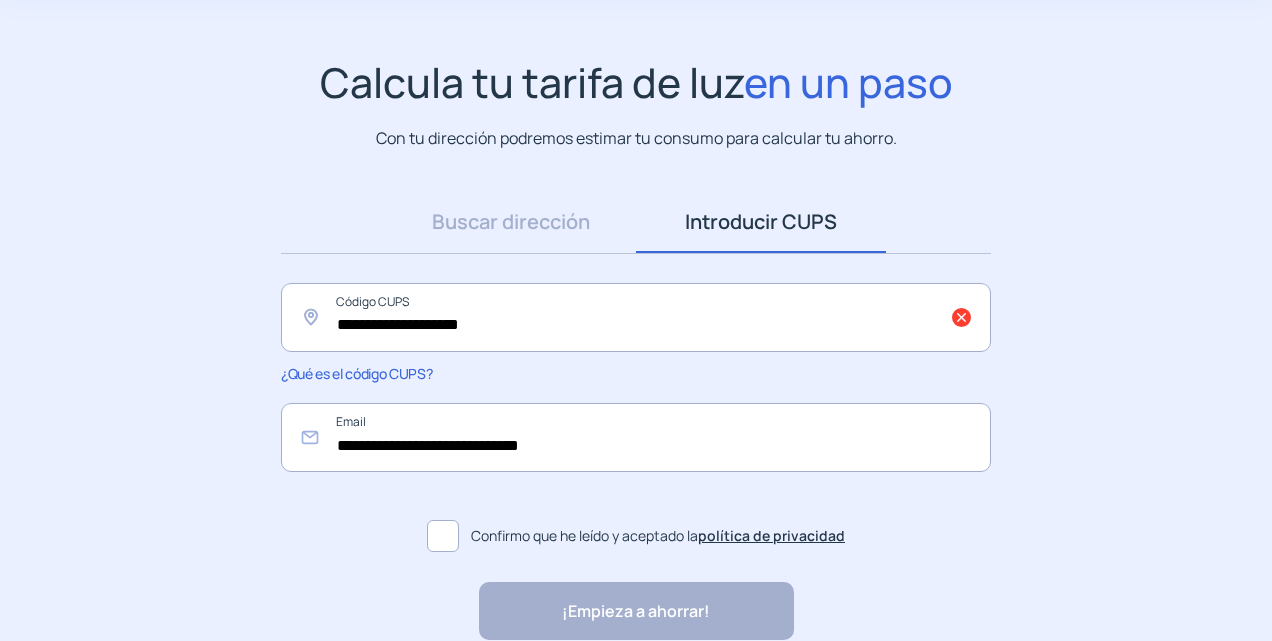 scroll, scrollTop: 206, scrollLeft: 0, axis: vertical 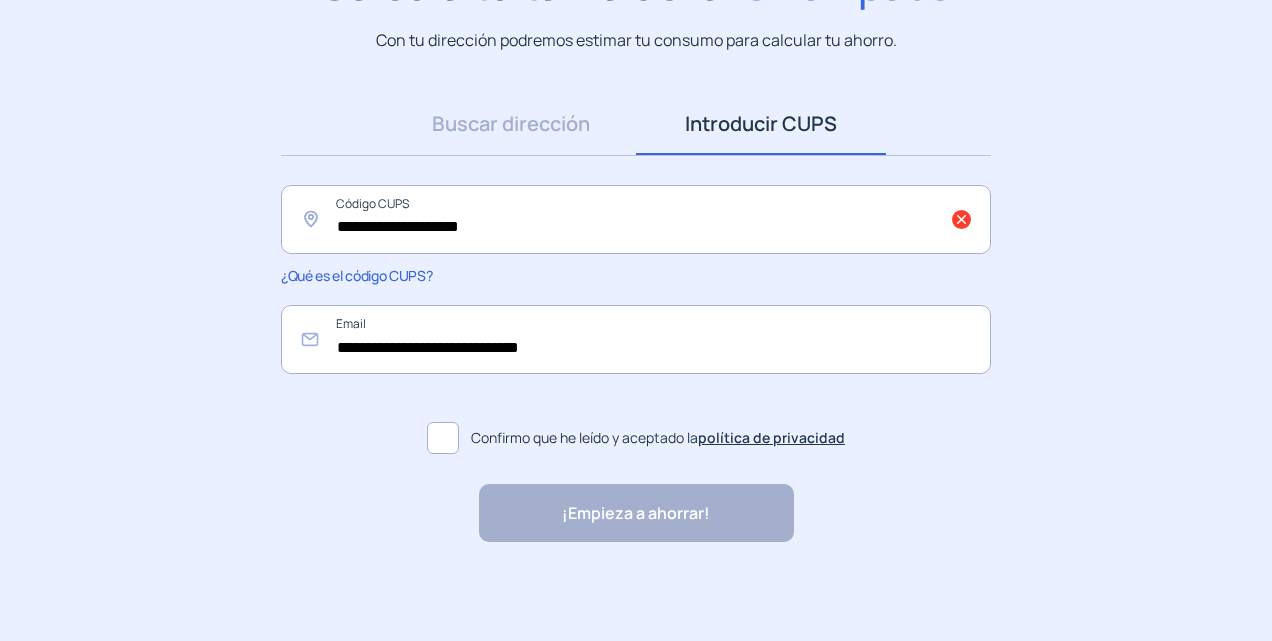 click on "¡Empieza a ahorrar! "Excelente servicio y atención al cliente" "Respeto por el cliente y variedad de tarifas" "Todo genial y muy rápido" "Rapidez y buen trato al cliente"" 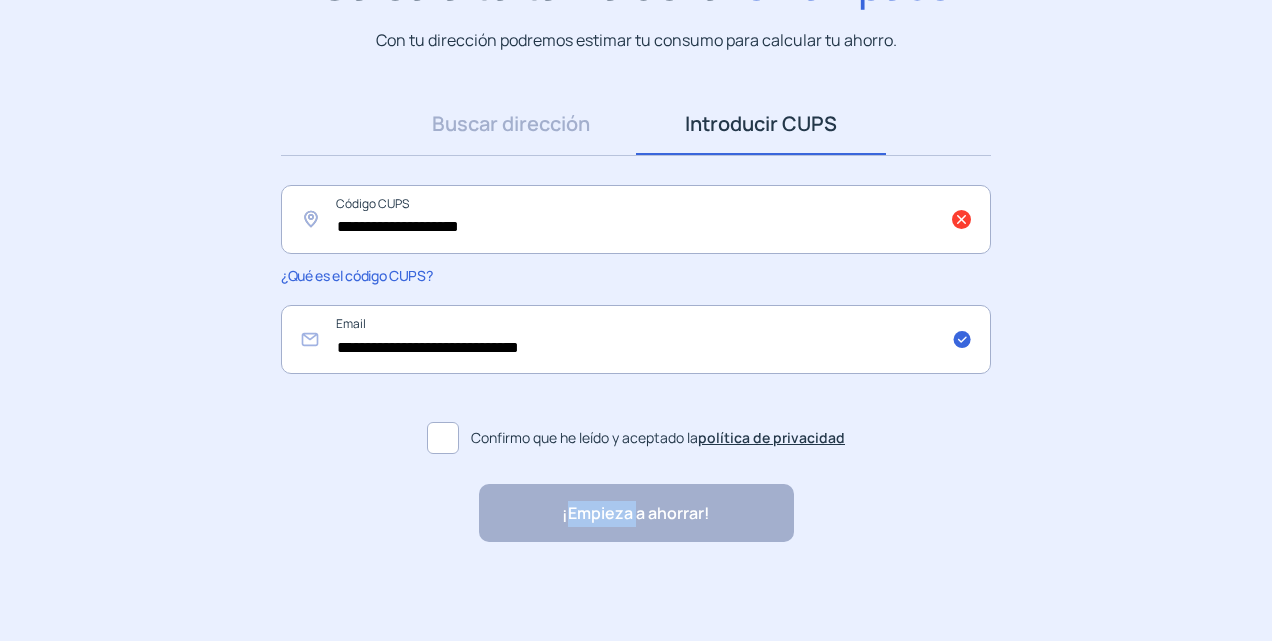 click on "¡Empieza a ahorrar! "Excelente servicio y atención al cliente" "Respeto por el cliente y variedad de tarifas" "Todo genial y muy rápido" "Rapidez y buen trato al cliente"" 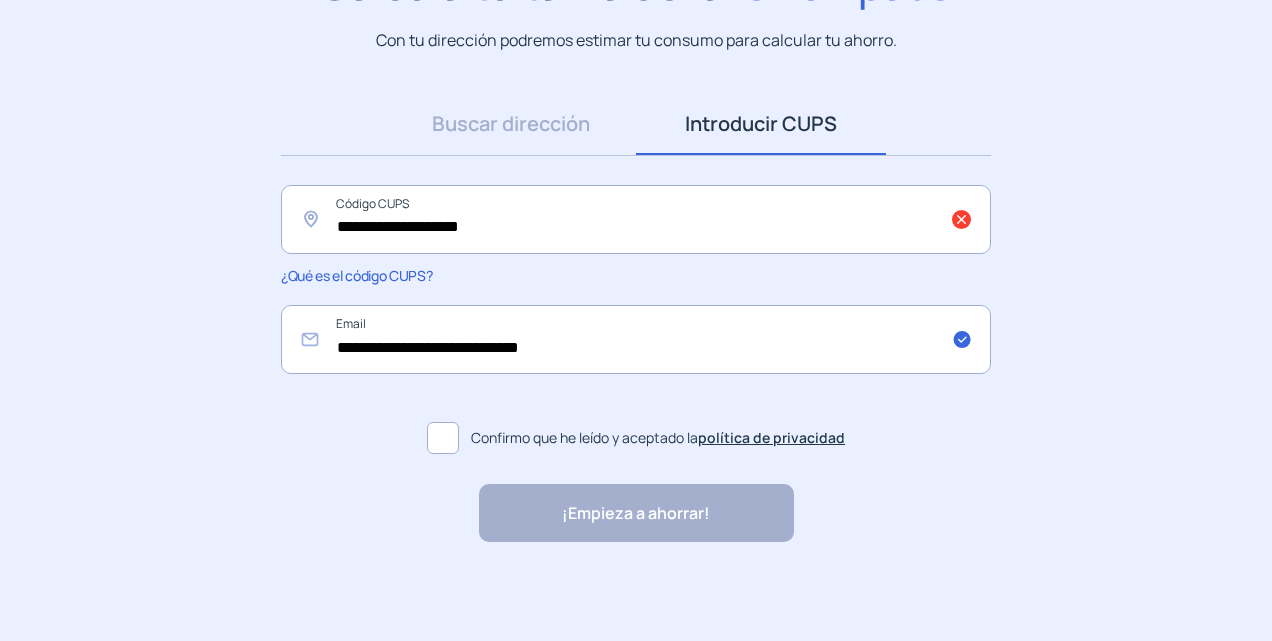 drag, startPoint x: 597, startPoint y: 502, endPoint x: 1156, endPoint y: 368, distance: 574.8365 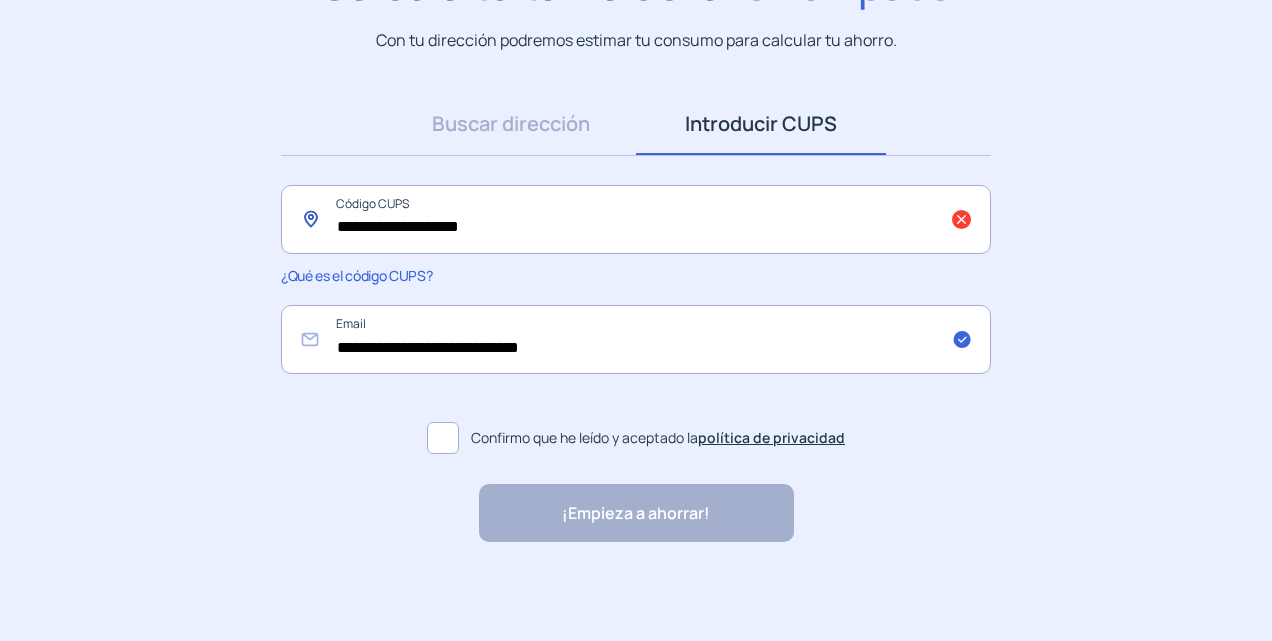 click on "**********" 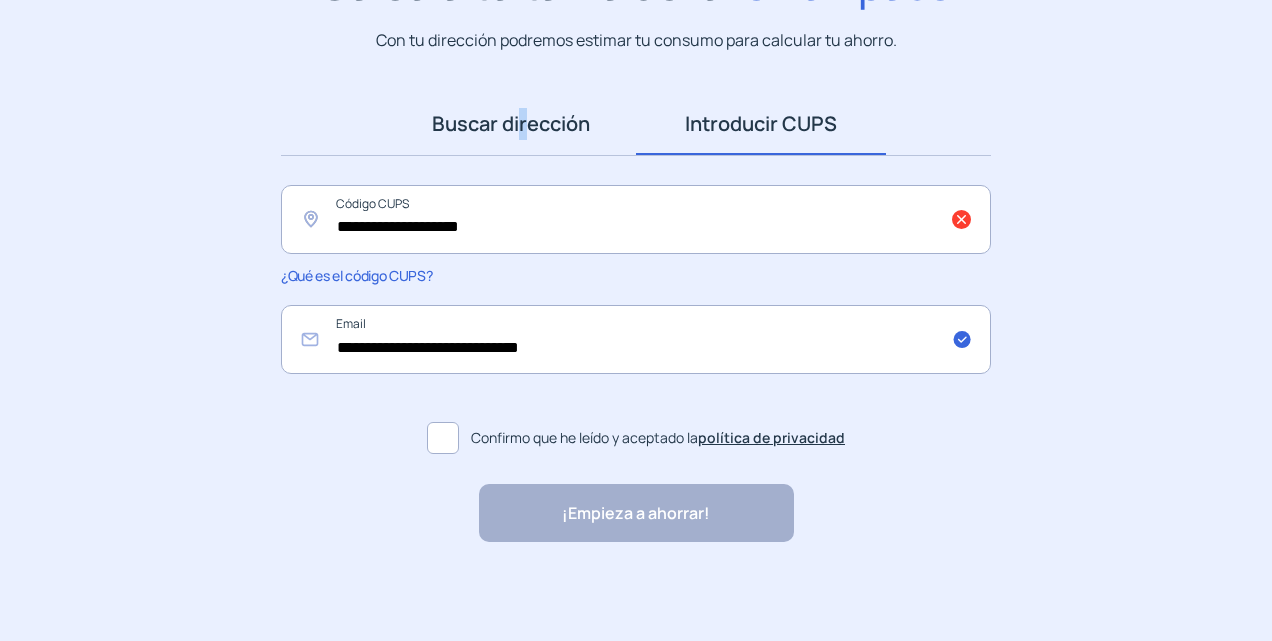 click on "Buscar dirección" at bounding box center (511, 124) 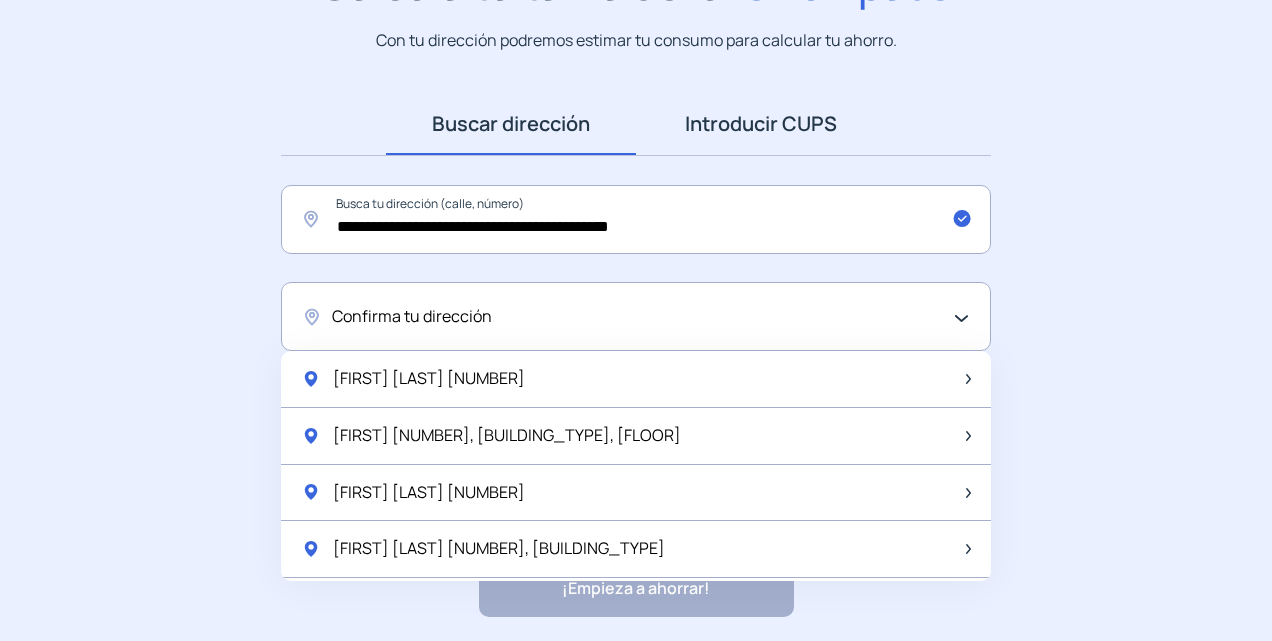 drag, startPoint x: 523, startPoint y: 123, endPoint x: 802, endPoint y: 116, distance: 279.0878 